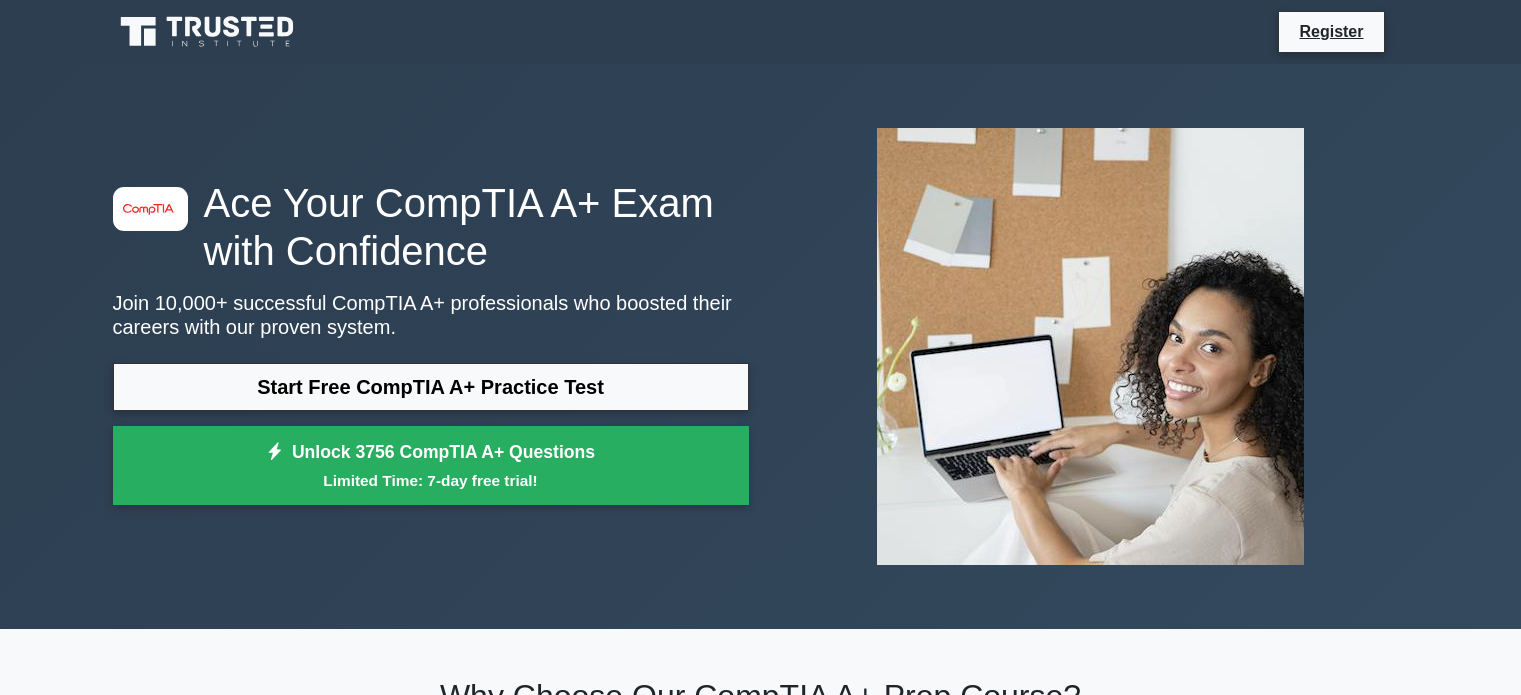 scroll, scrollTop: 0, scrollLeft: 0, axis: both 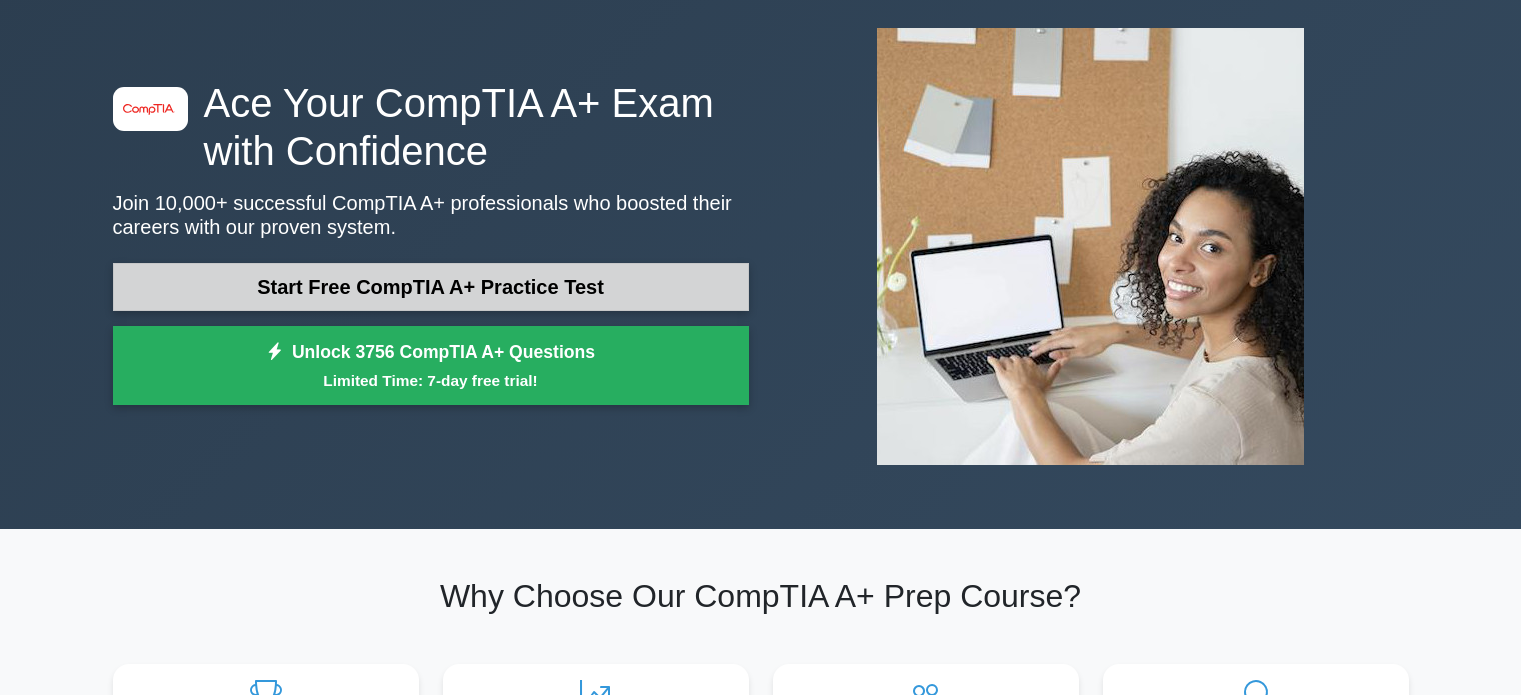 click on "Start Free CompTIA A+ Practice Test" at bounding box center (431, 287) 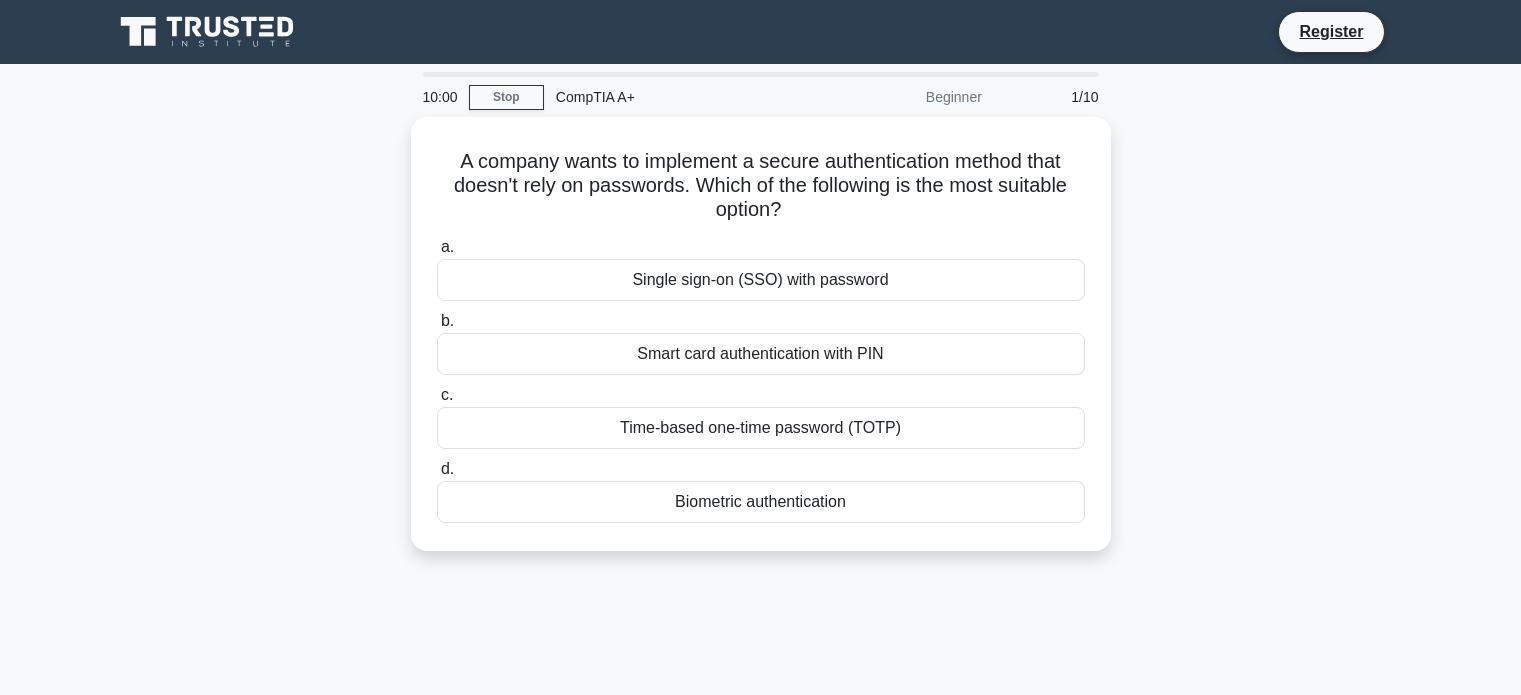 scroll, scrollTop: 0, scrollLeft: 0, axis: both 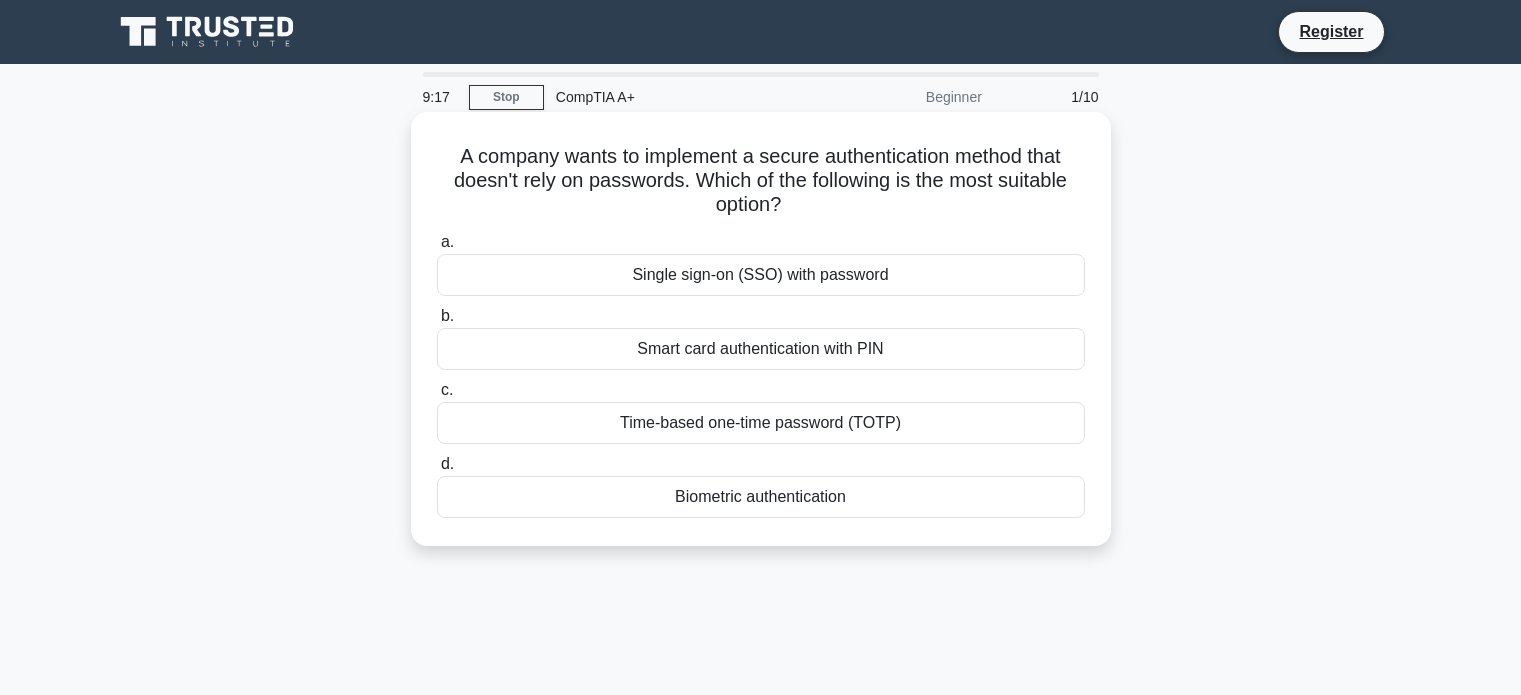 click on "Smart card authentication with PIN" at bounding box center [761, 349] 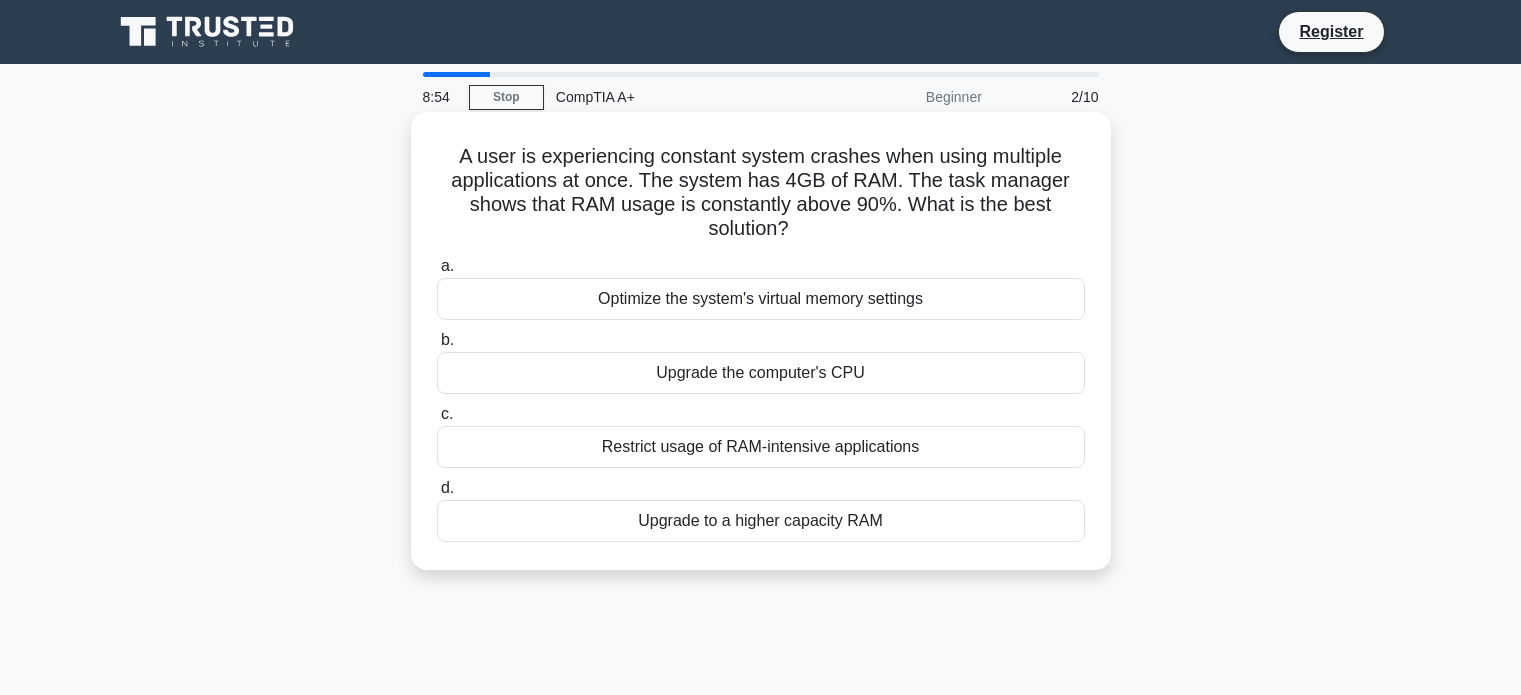 click on "Upgrade to a higher capacity RAM" at bounding box center (761, 521) 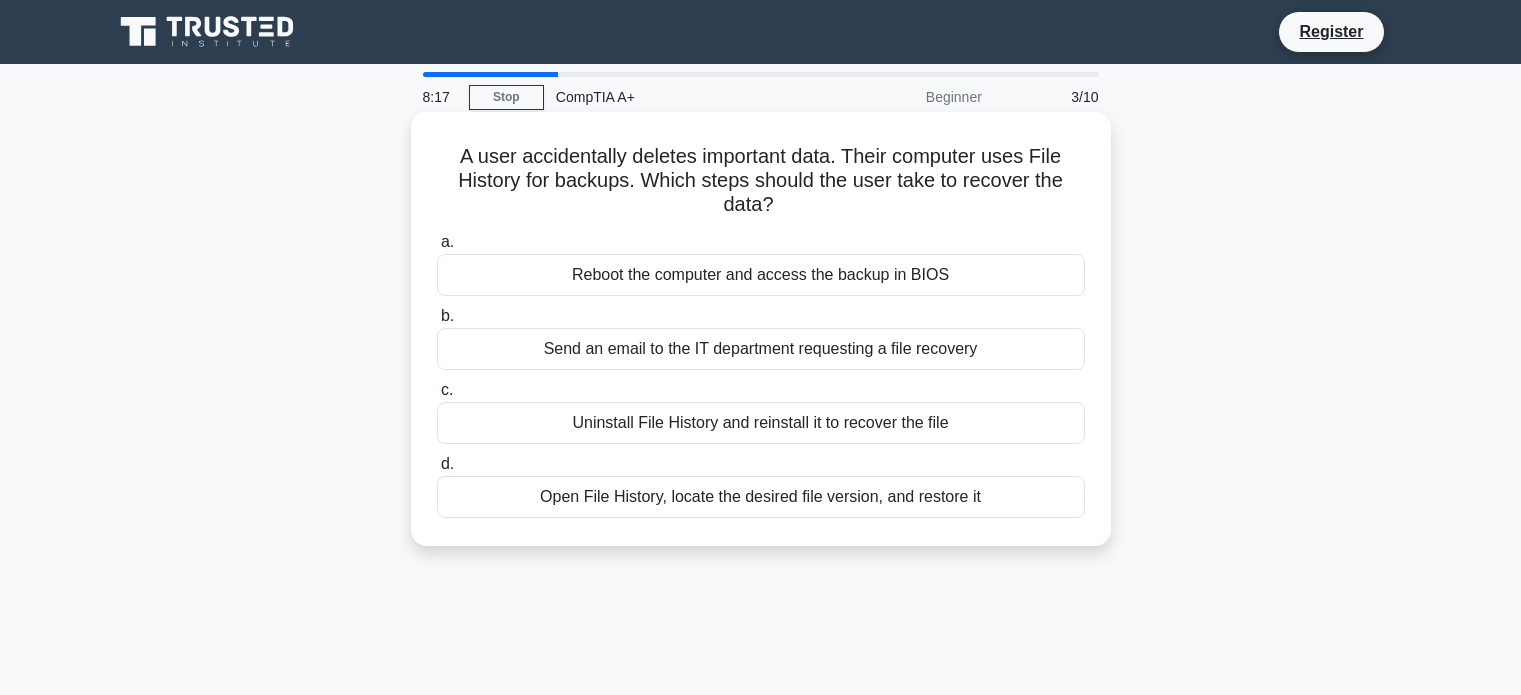 click on "Open File History, locate the desired file version, and restore it" at bounding box center (761, 497) 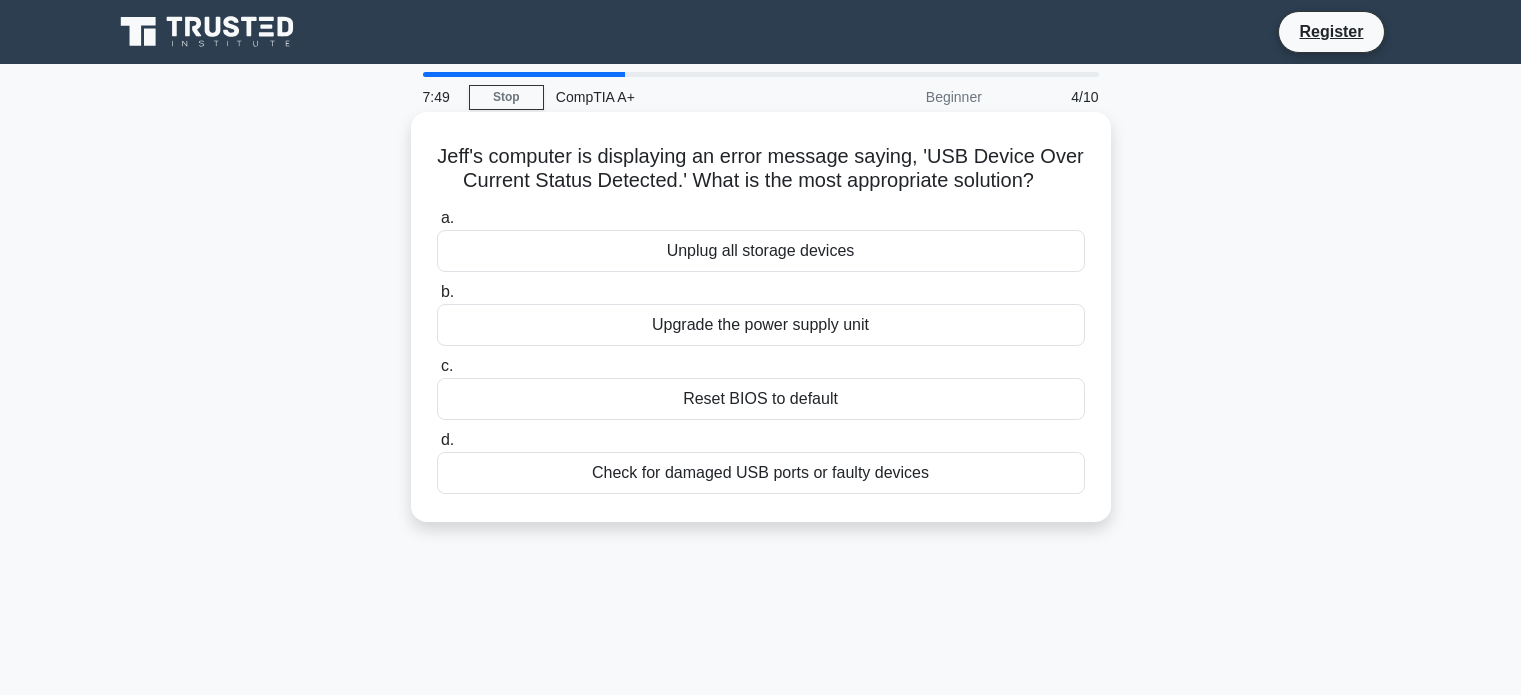 click on "Unplug all storage devices" at bounding box center (761, 251) 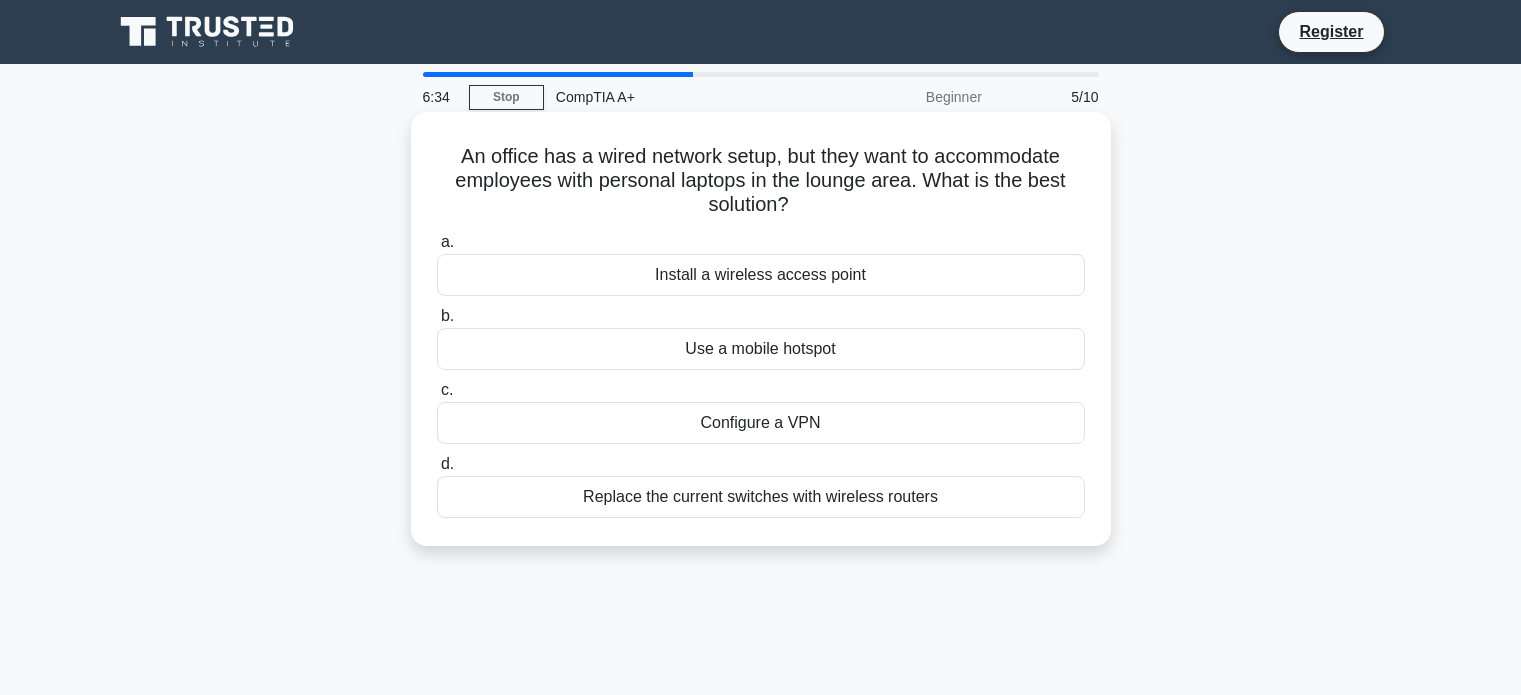 click on "Configure a VPN" at bounding box center [761, 423] 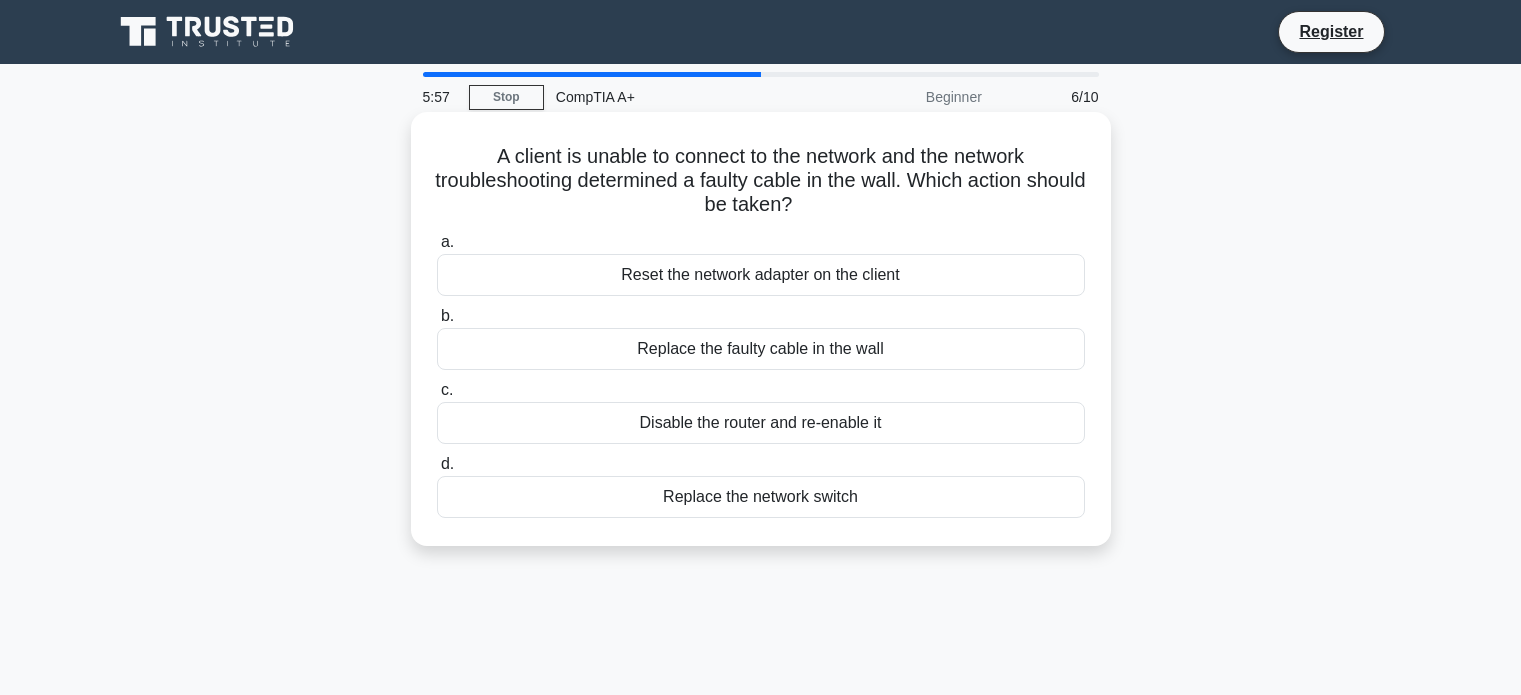click on "Replace the faulty cable in the wall" at bounding box center [761, 349] 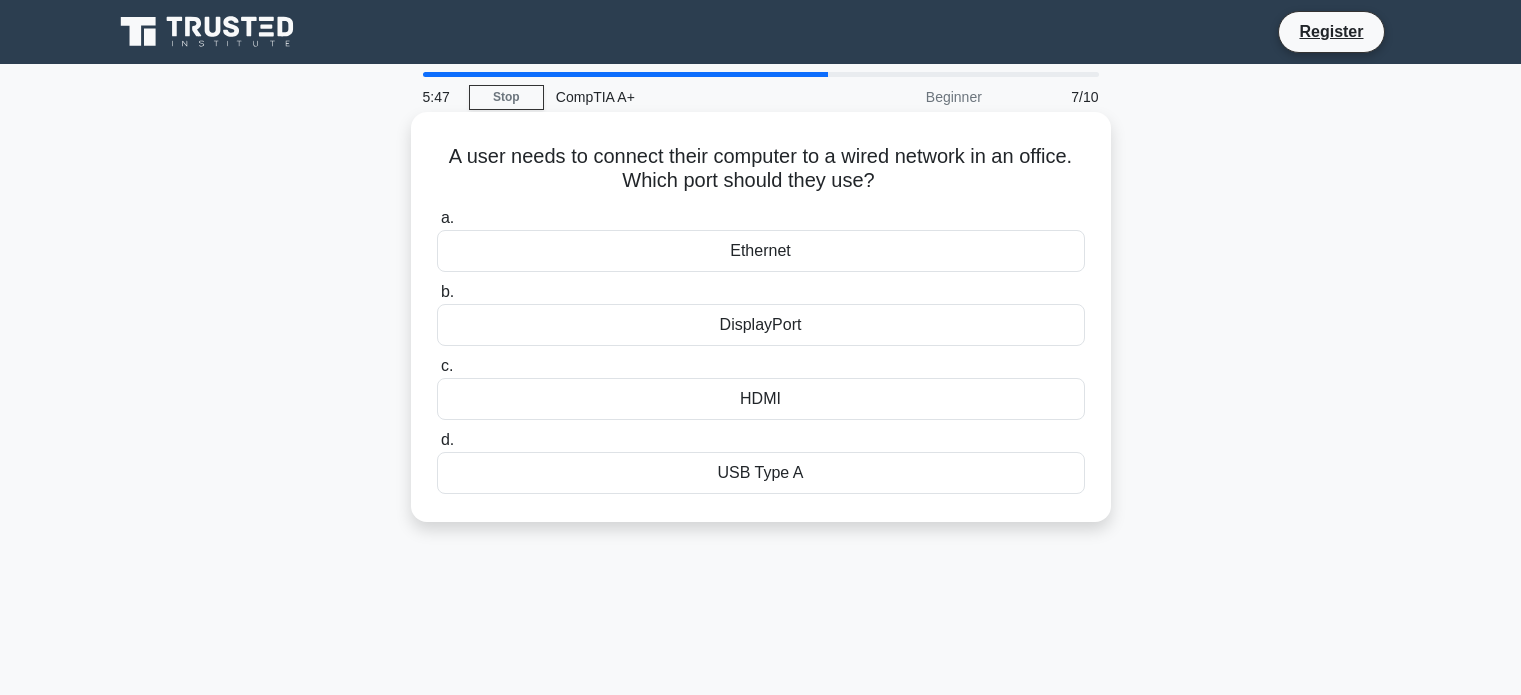 click on "Ethernet" at bounding box center [761, 251] 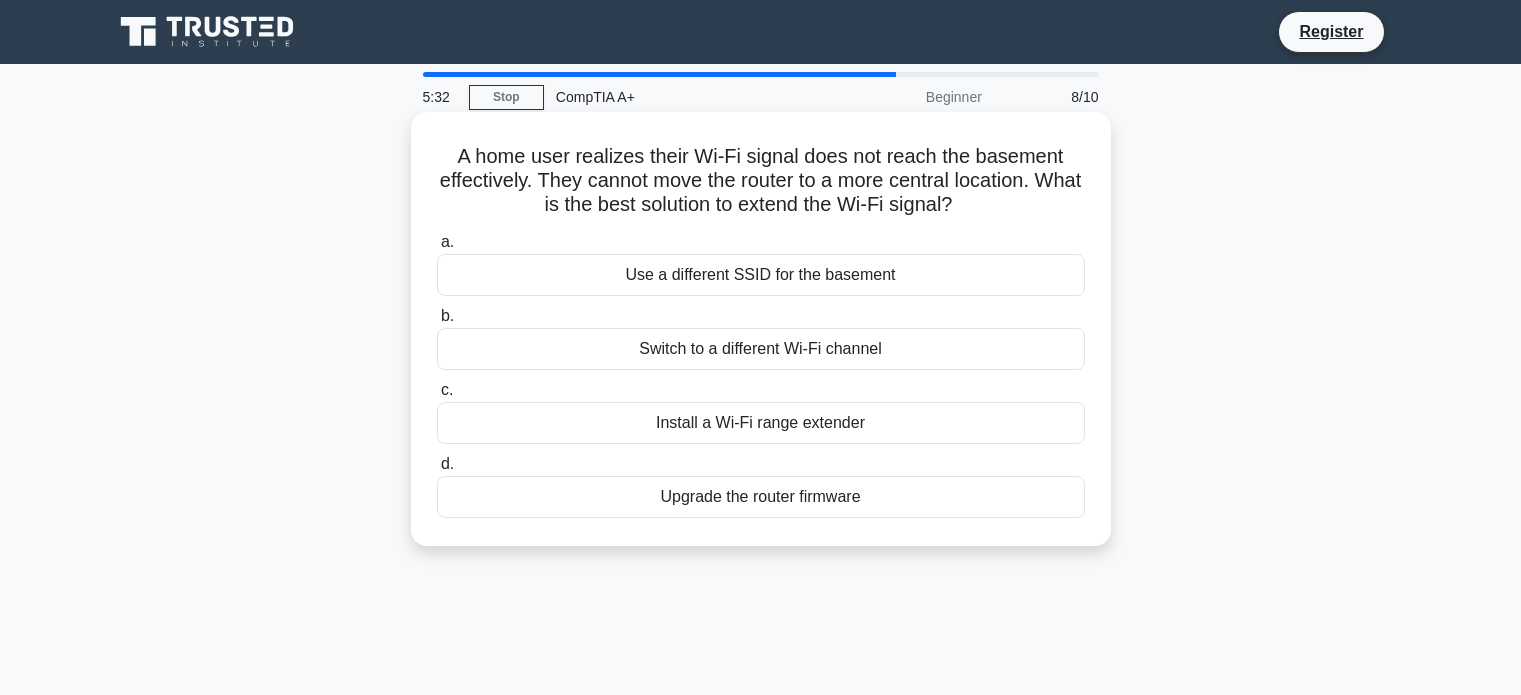 click on "Install a Wi-Fi range extender" at bounding box center (761, 423) 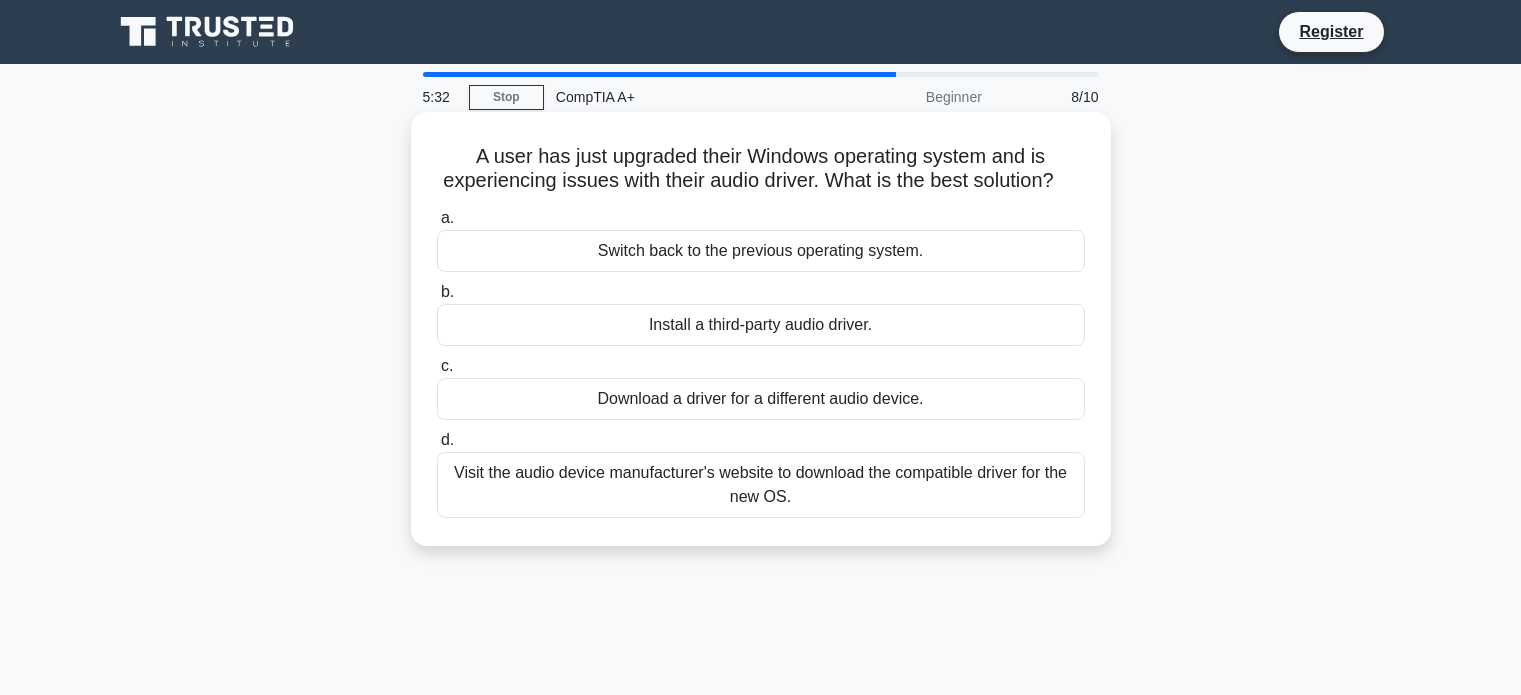 click on "Download a driver for a different audio device." at bounding box center [761, 399] 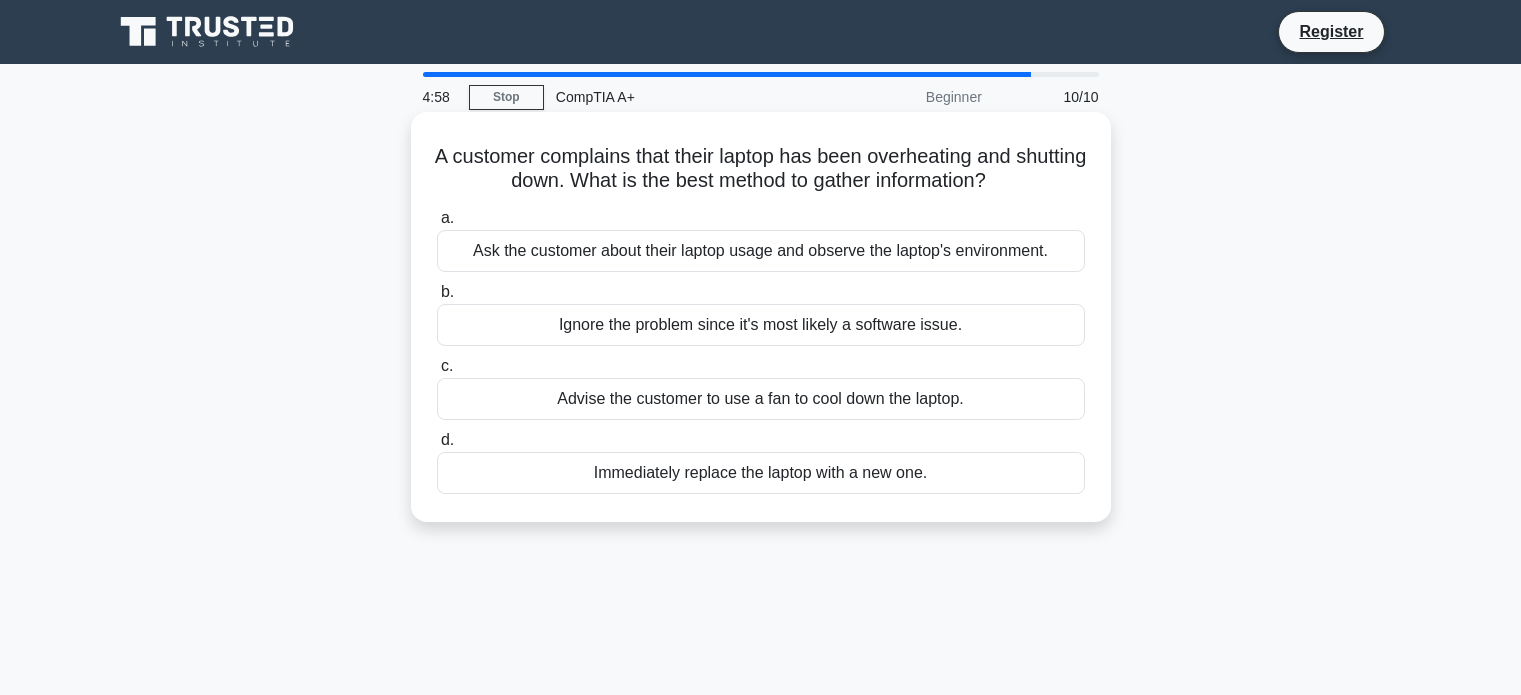 click on "Ask the customer about their laptop usage and observe the laptop's environment." at bounding box center [761, 251] 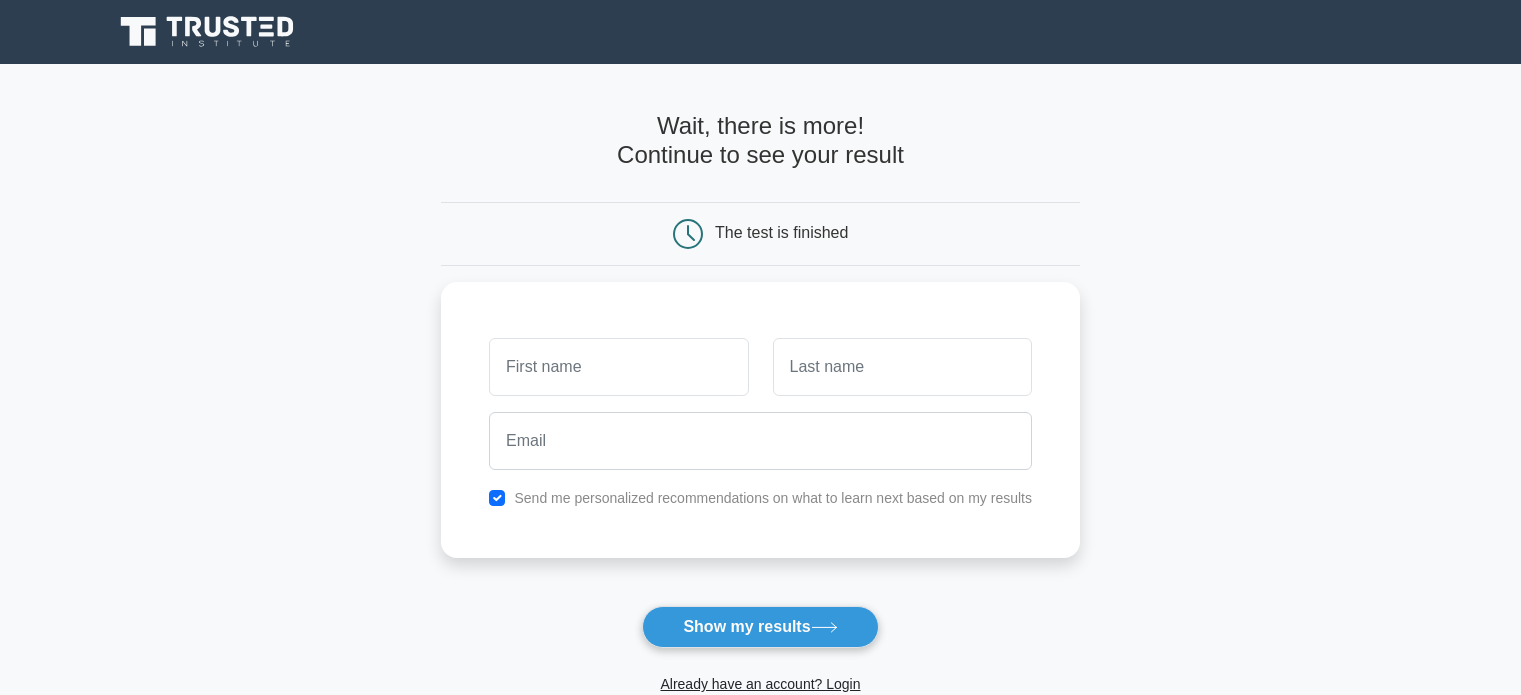 scroll, scrollTop: 0, scrollLeft: 0, axis: both 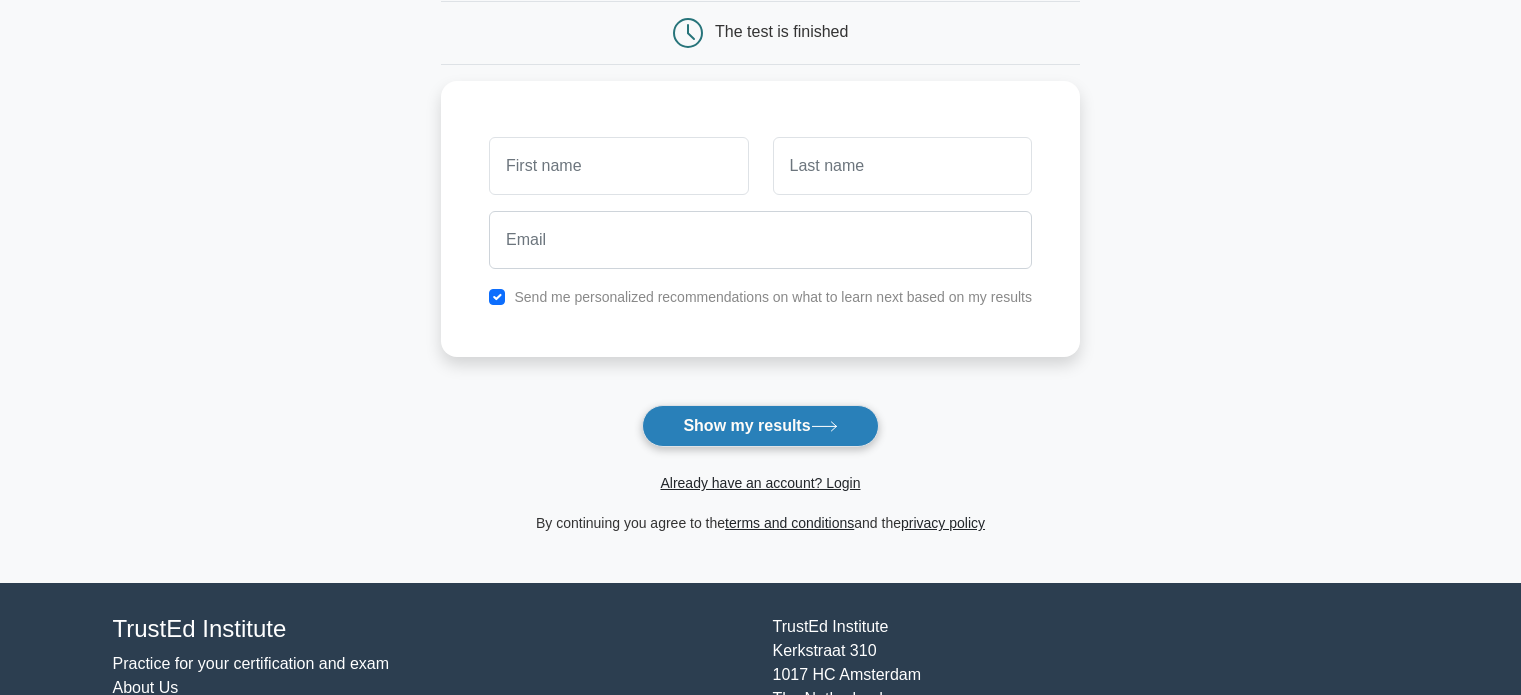 click 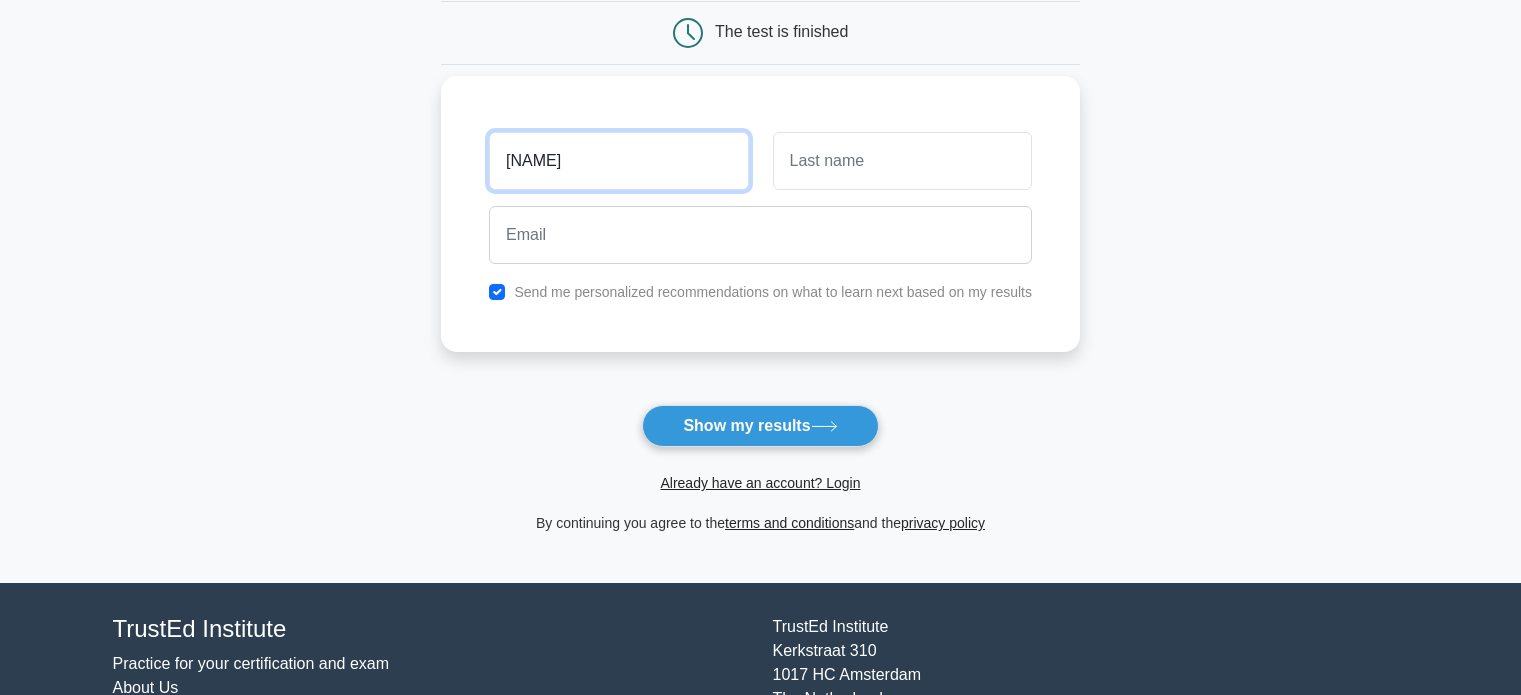type on "jeff" 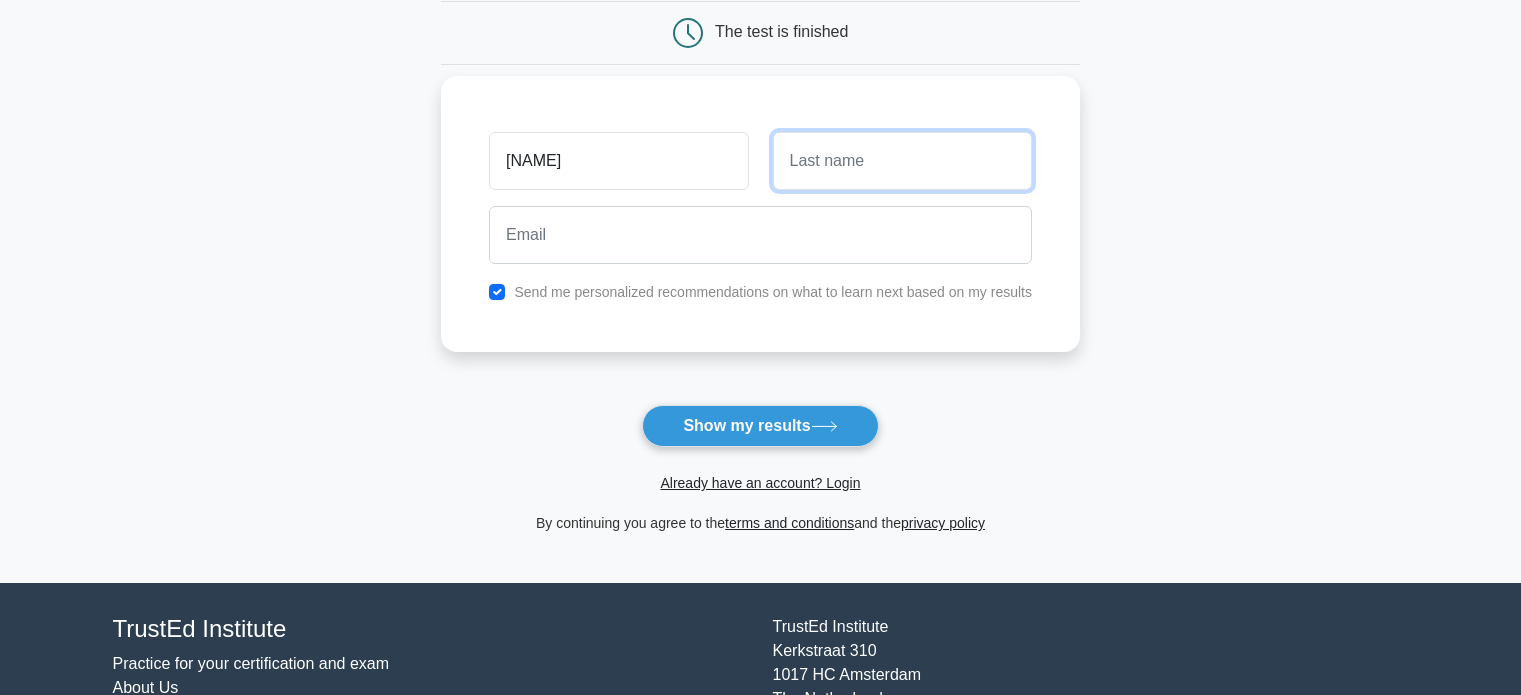 click at bounding box center [902, 161] 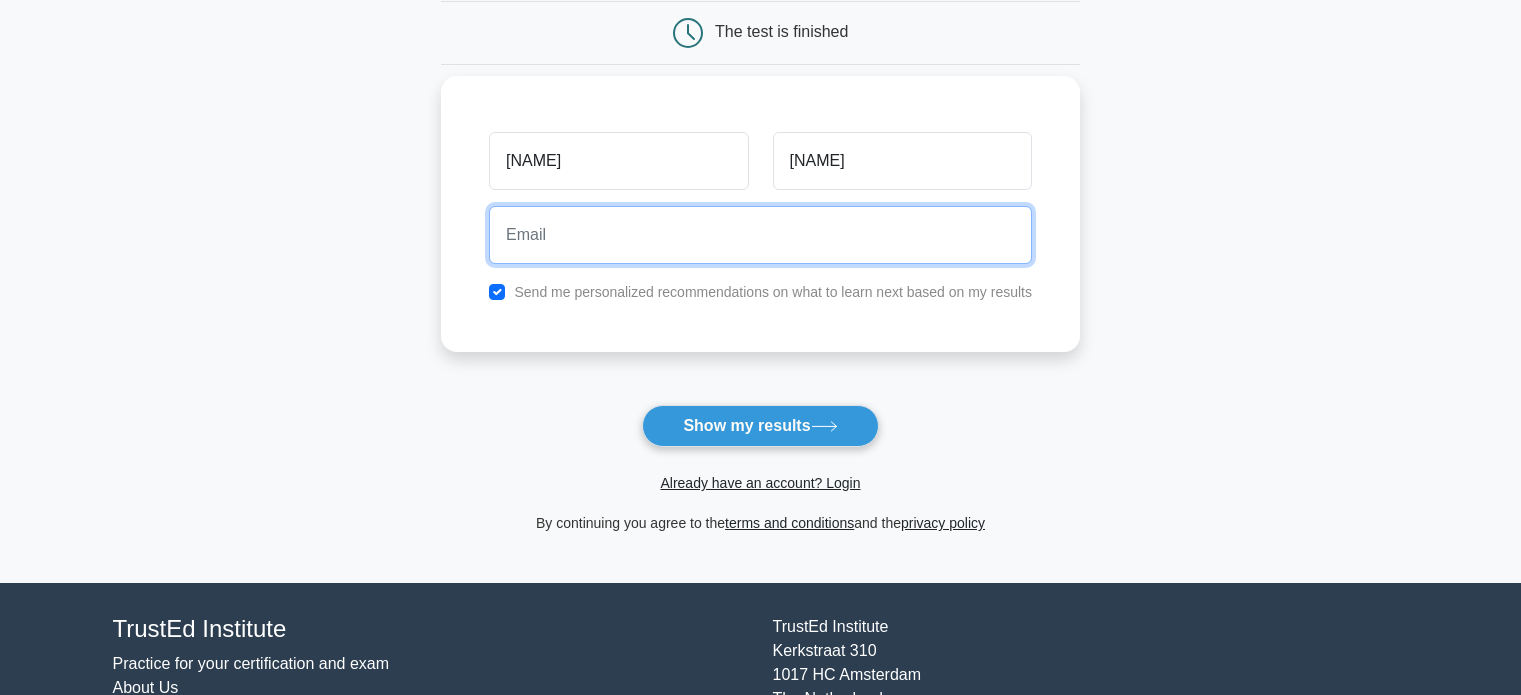 click at bounding box center (760, 235) 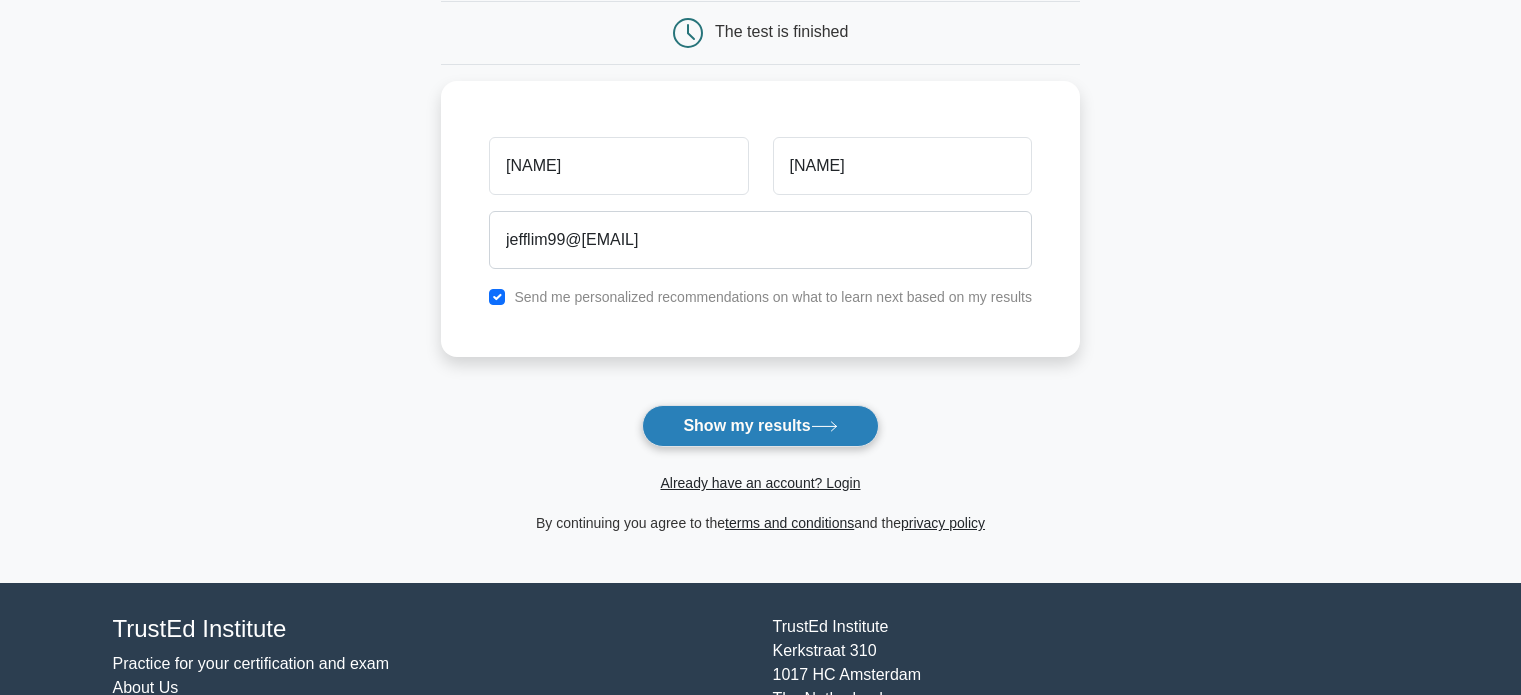 click on "Show my results" at bounding box center (760, 426) 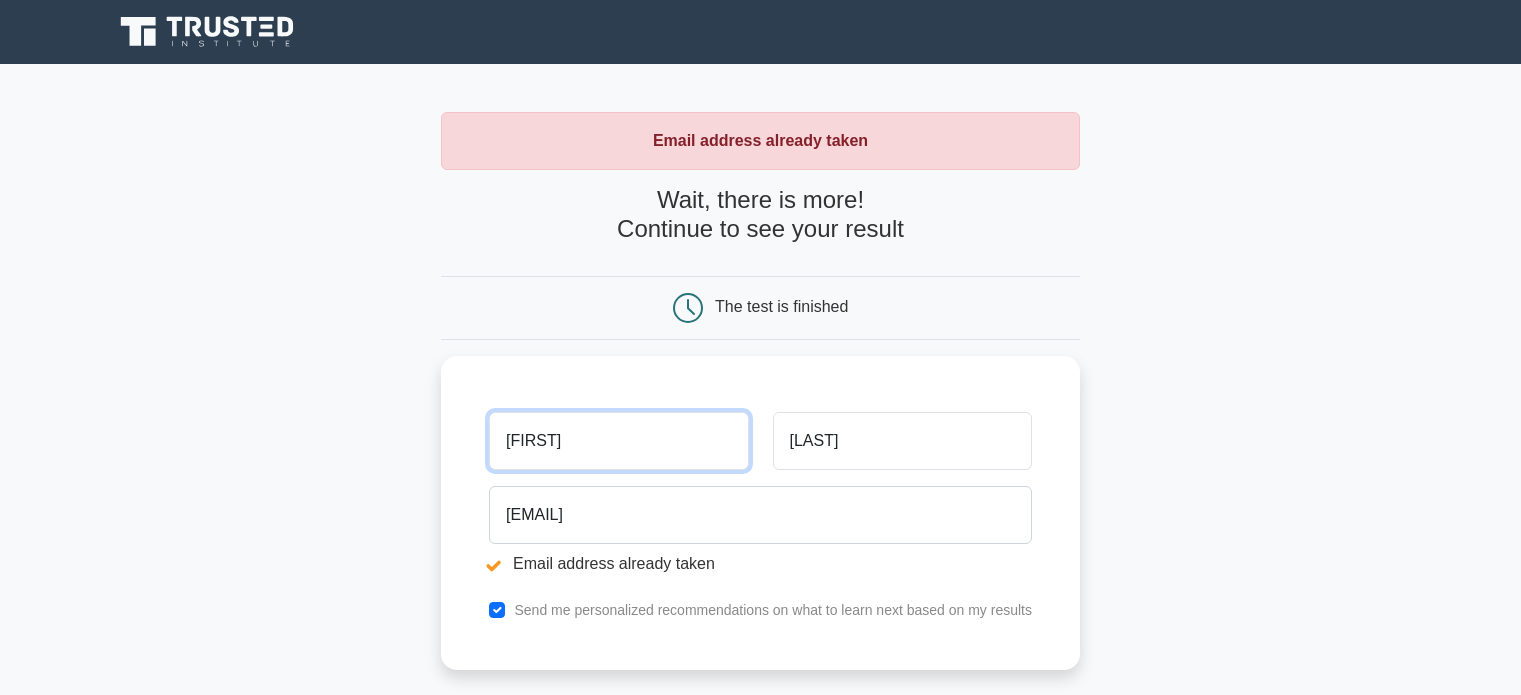 scroll, scrollTop: 0, scrollLeft: 0, axis: both 